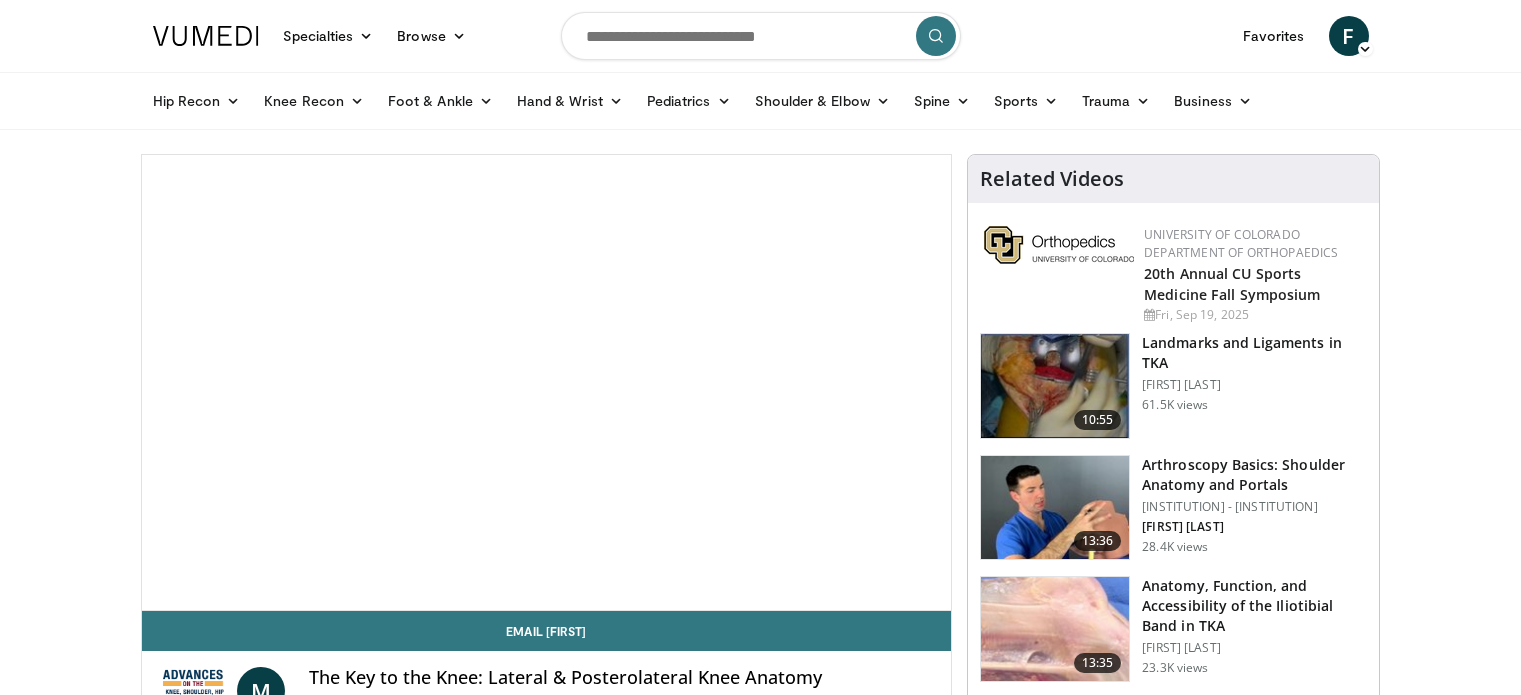 scroll, scrollTop: 0, scrollLeft: 0, axis: both 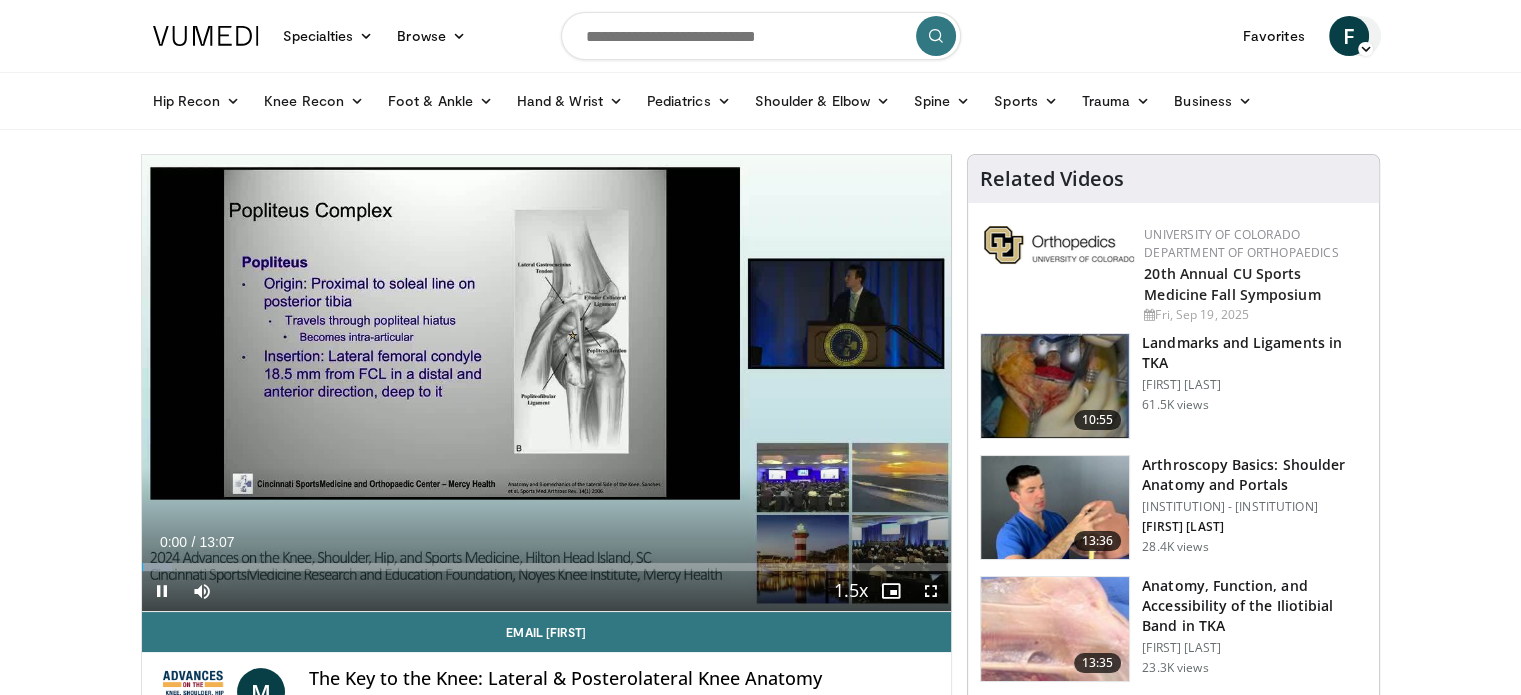 click on "F" at bounding box center (1349, 36) 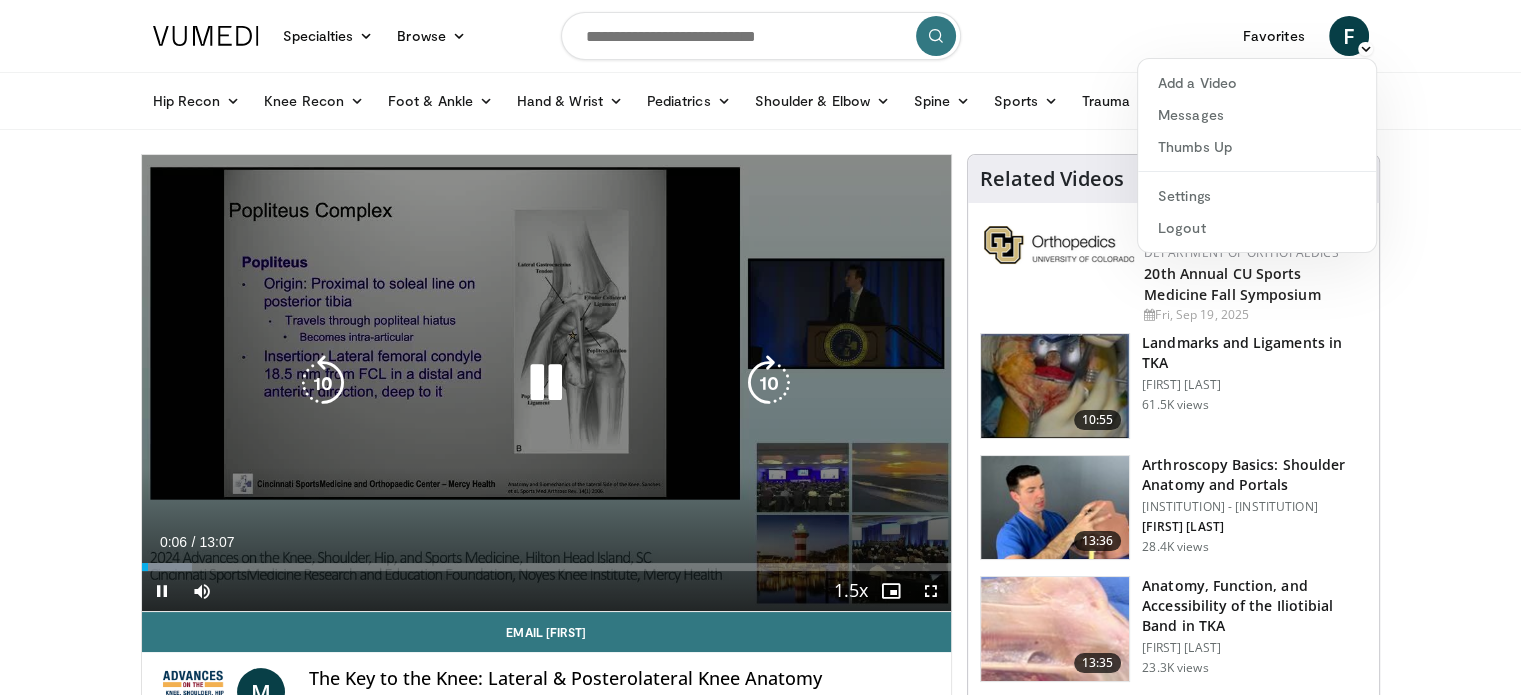 click at bounding box center [546, 383] 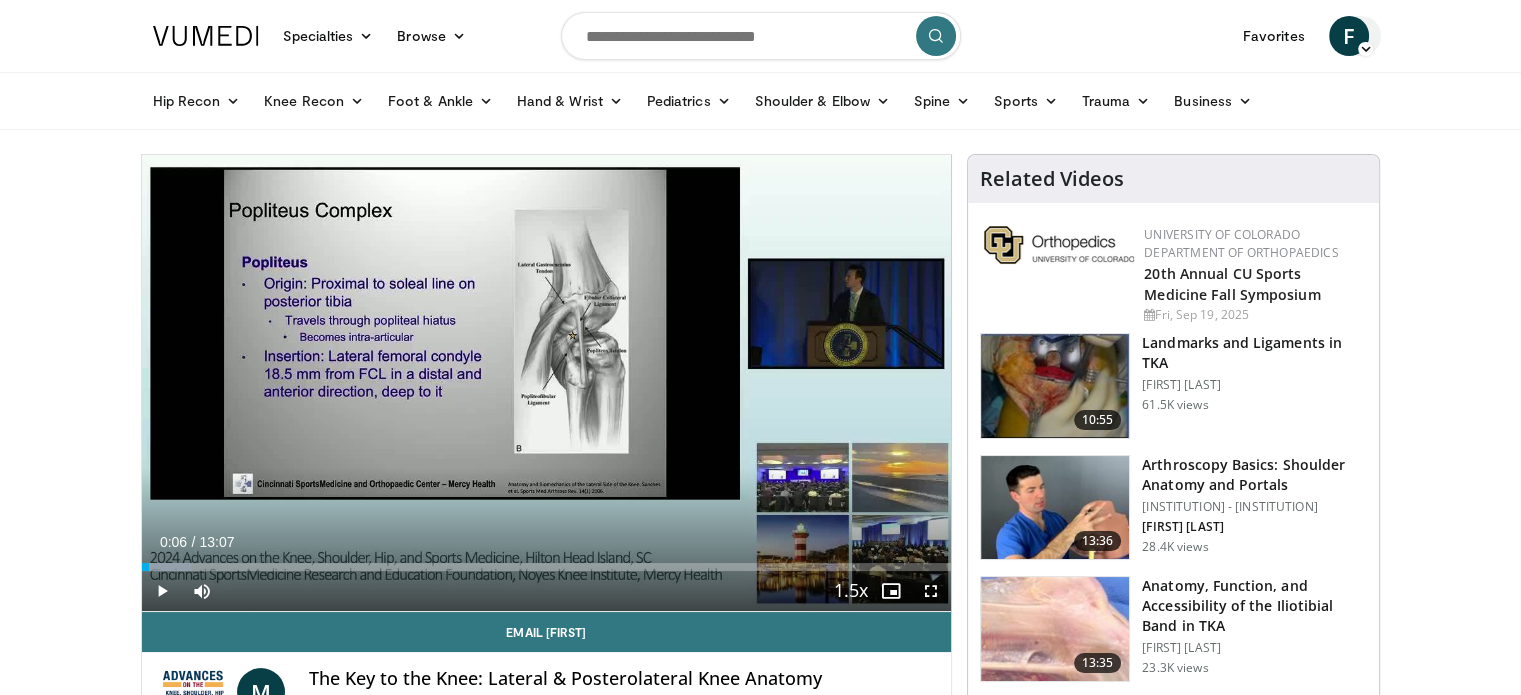 click at bounding box center [1365, 49] 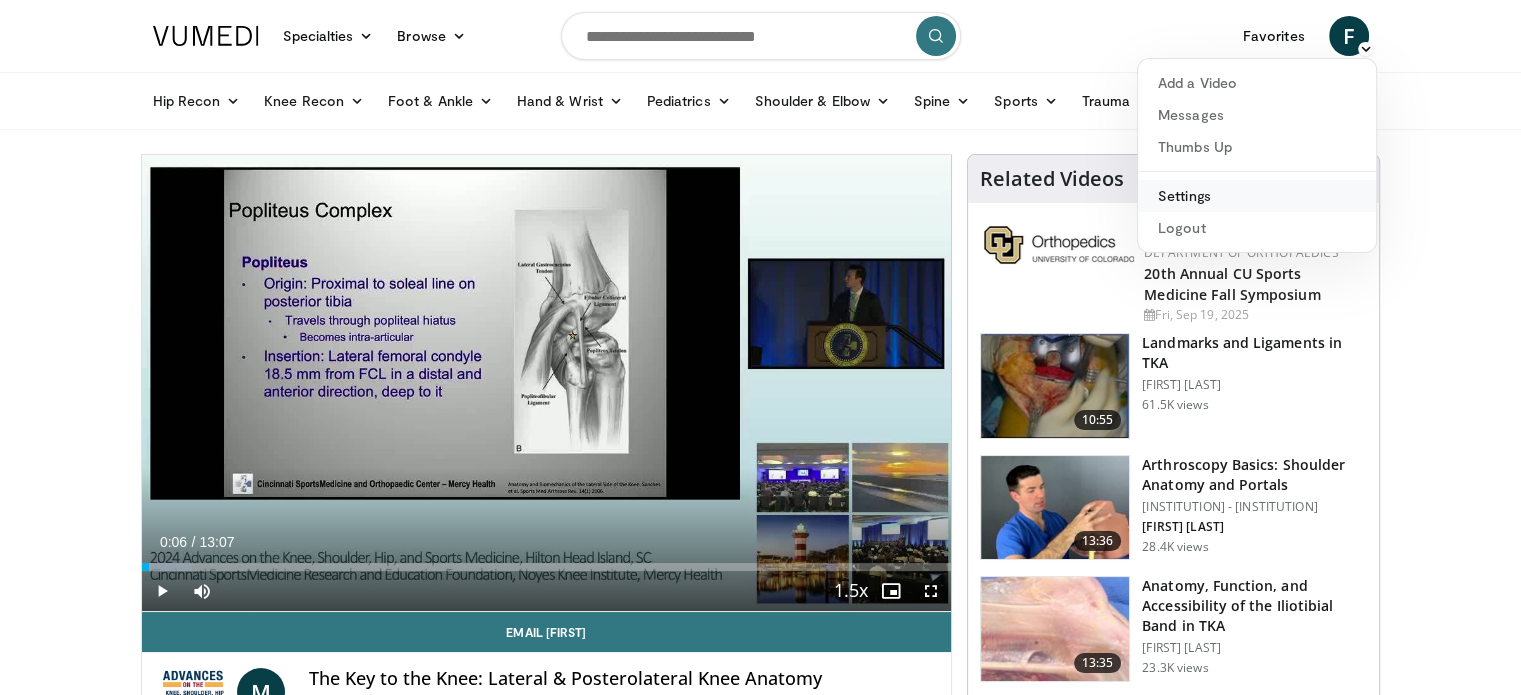 click on "Settings" at bounding box center [1257, 196] 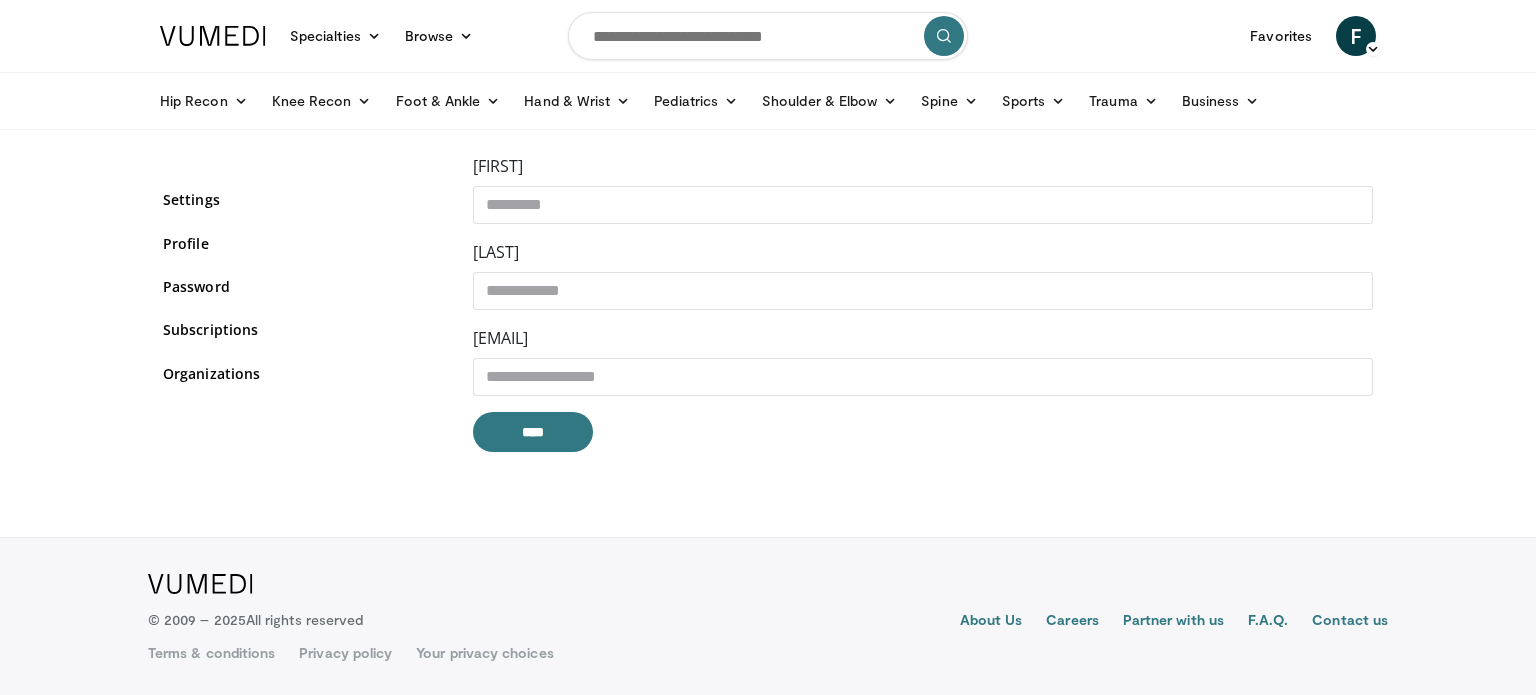 scroll, scrollTop: 0, scrollLeft: 0, axis: both 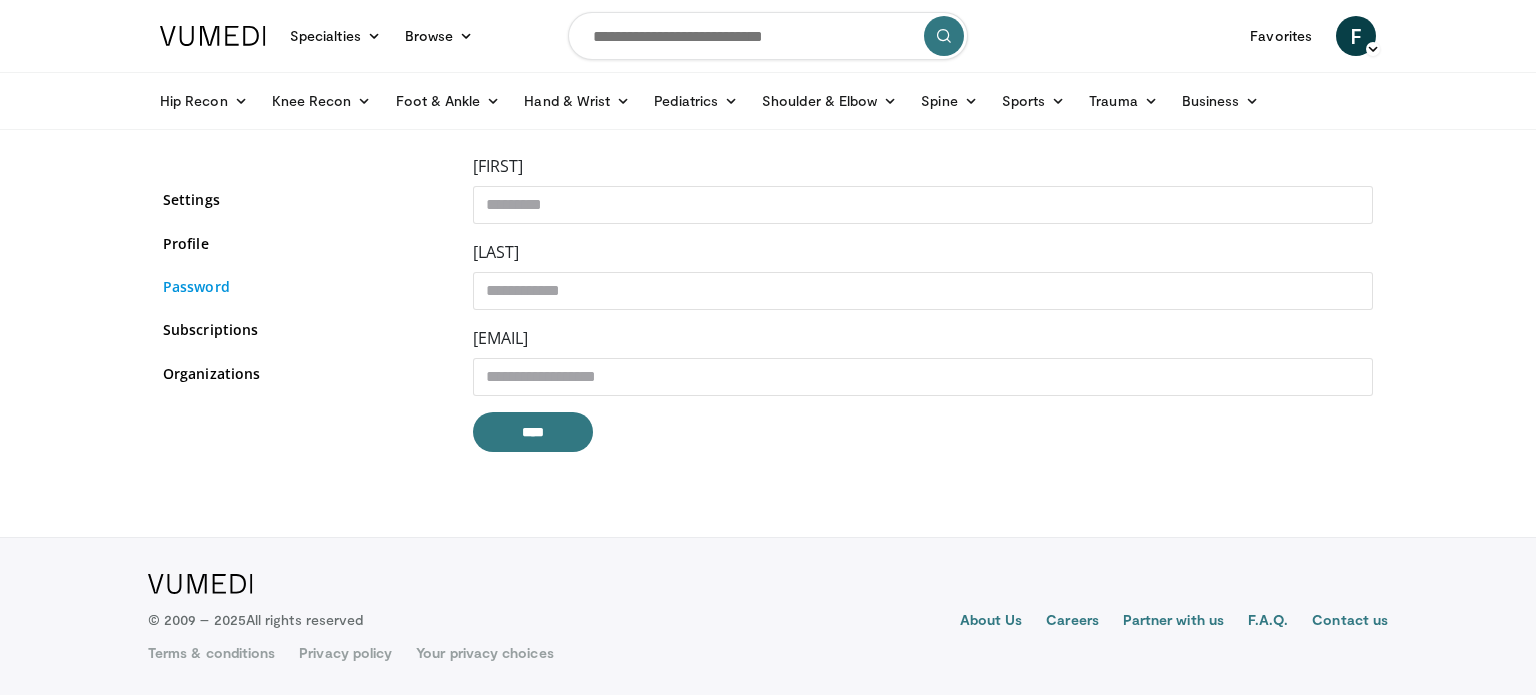 click on "Password" at bounding box center [303, 286] 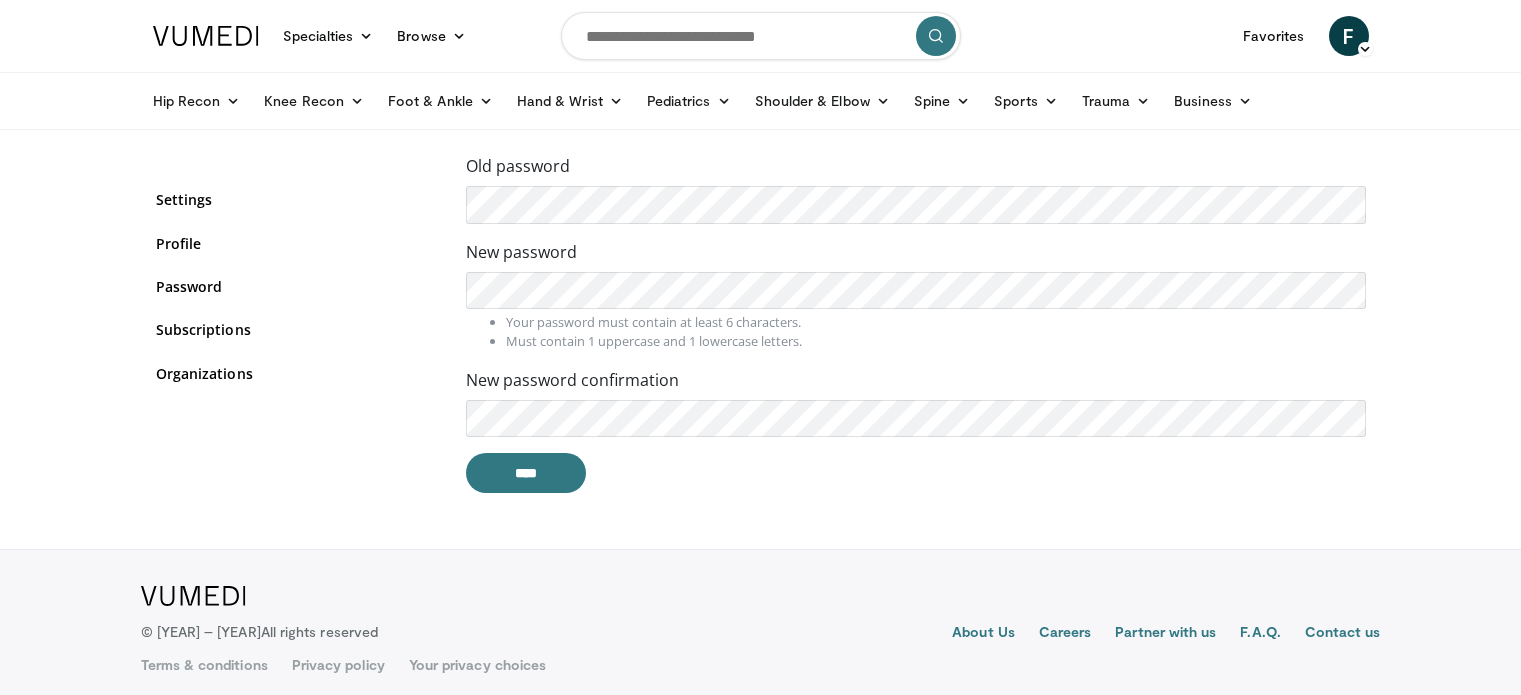 scroll, scrollTop: 0, scrollLeft: 0, axis: both 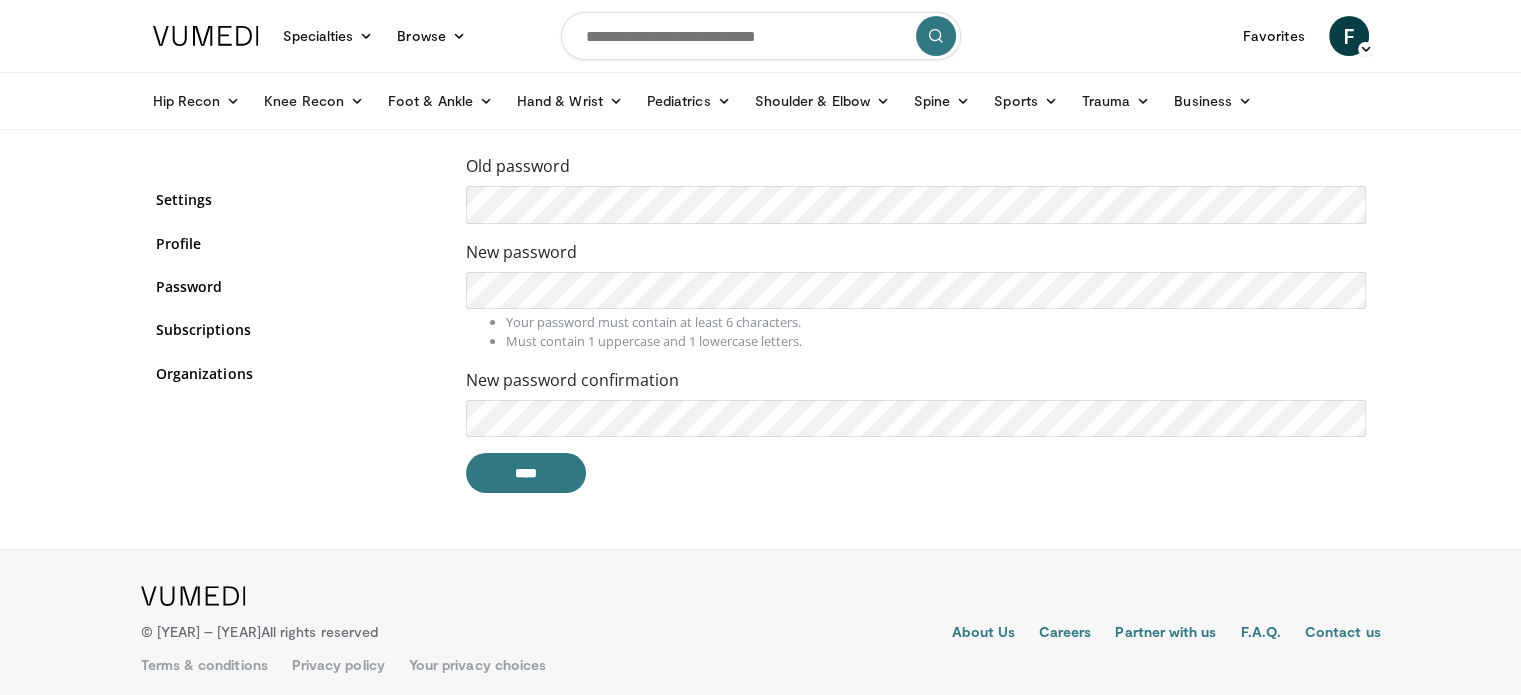 click on "Specialties
Adult & Family Medicine
Allergy, Asthma, Immunology
Anesthesiology
Cardiology
Dental
Dermatology
Endocrinology
Gastroenterology & Hepatology
General Surgery
Hematology & Oncology
Infectious Disease
Nephrology
Neurology
Neurosurgery
Obstetrics & Gynecology
Ophthalmology
Oral Maxillofacial
Orthopaedics
Otolaryngology
Pediatrics
Plastic Surgery
Podiatry
Psychiatry
Pulmonology
Radiation Oncology
Radiology
Rheumatology
Urology" at bounding box center (760, 353) 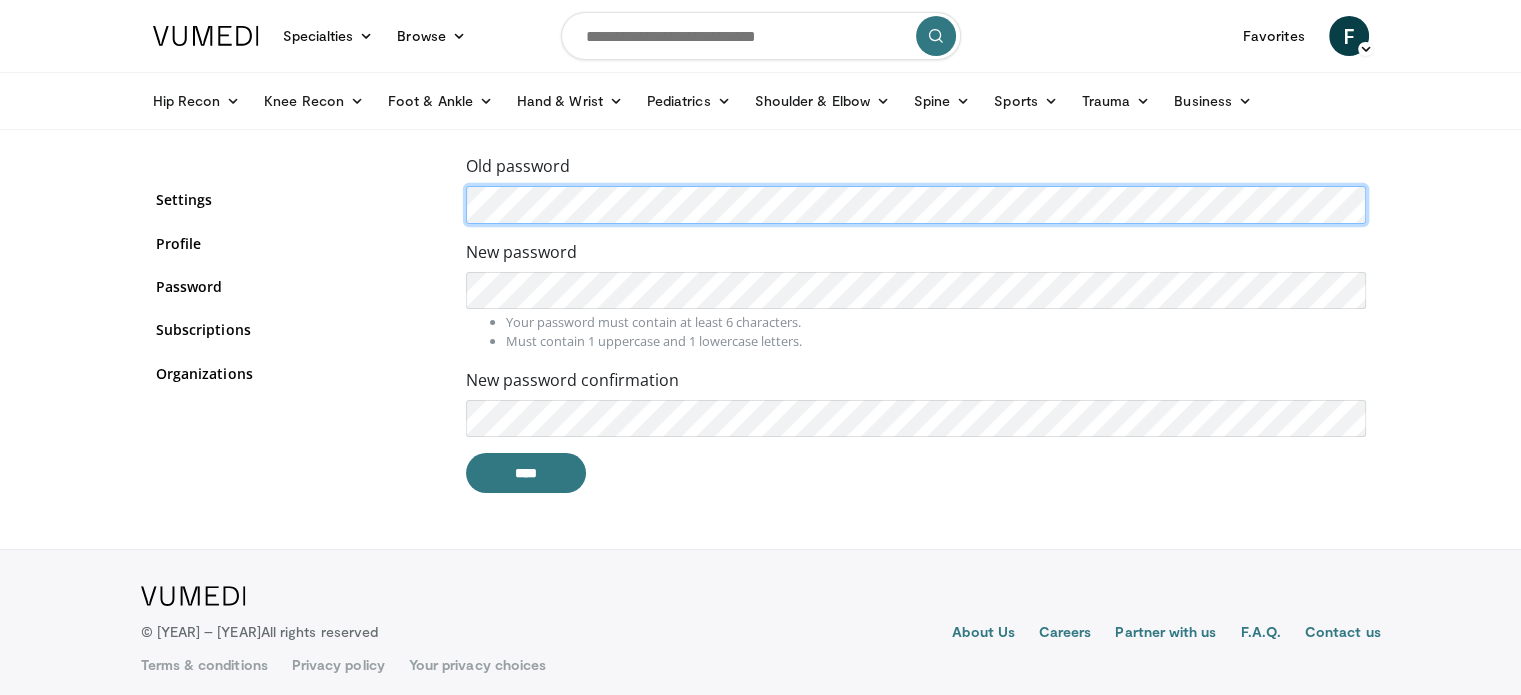 click on "Old password
New password
Your password must contain at least 6 characters. Must contain 1 uppercase and 1 lowercase letters.
New password confirmation
****
Settings
Profile
Password
Subscriptions
Organizations" at bounding box center [761, 331] 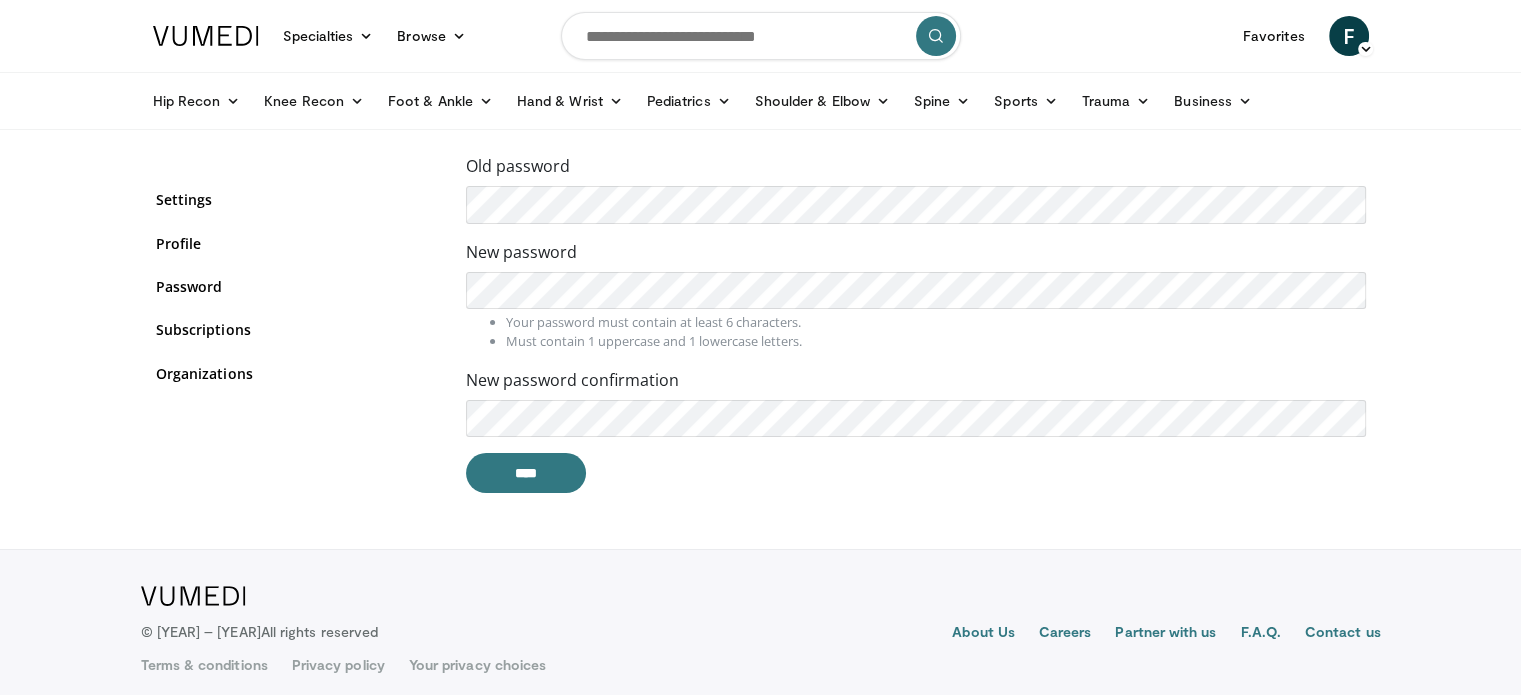click on "****" at bounding box center (916, 473) 